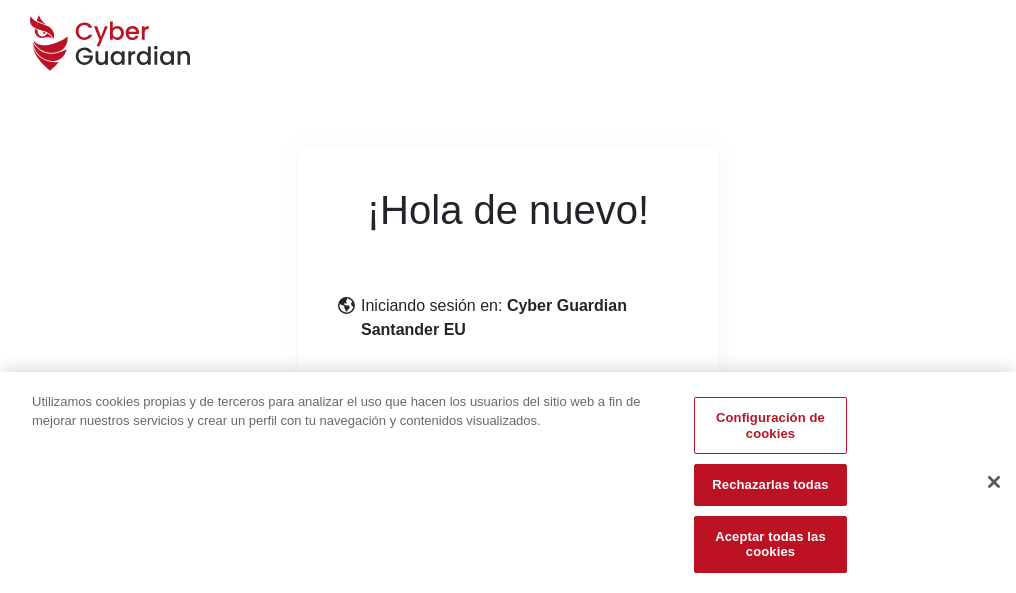 scroll, scrollTop: 245, scrollLeft: 0, axis: vertical 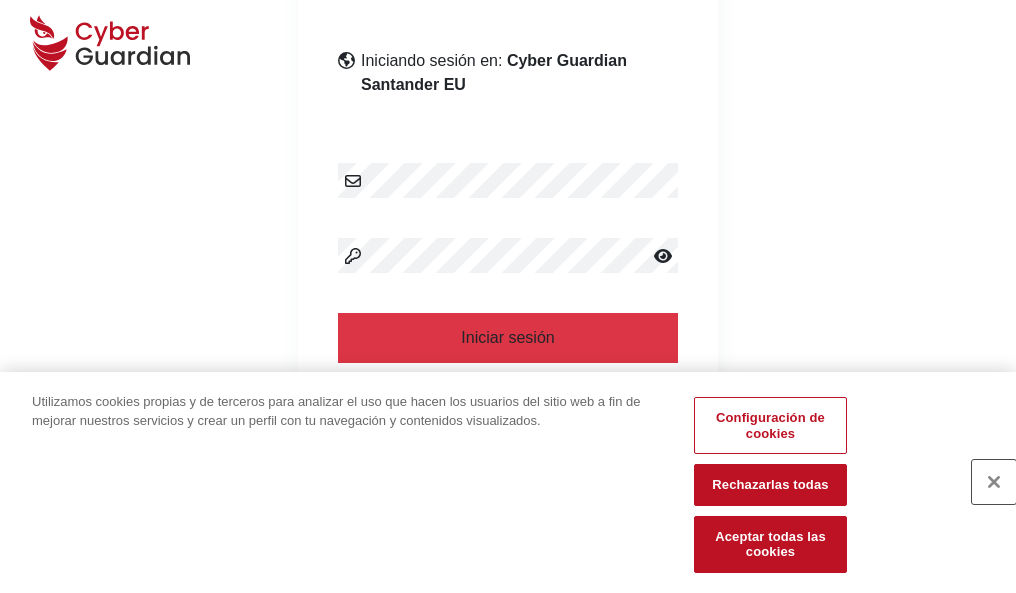 click at bounding box center [994, 482] 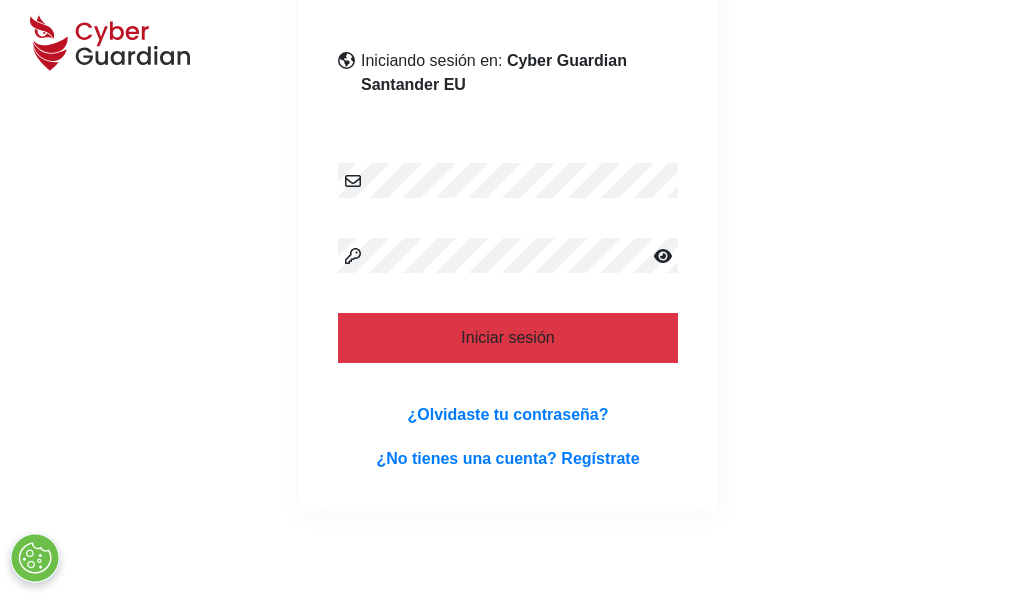 scroll, scrollTop: 389, scrollLeft: 0, axis: vertical 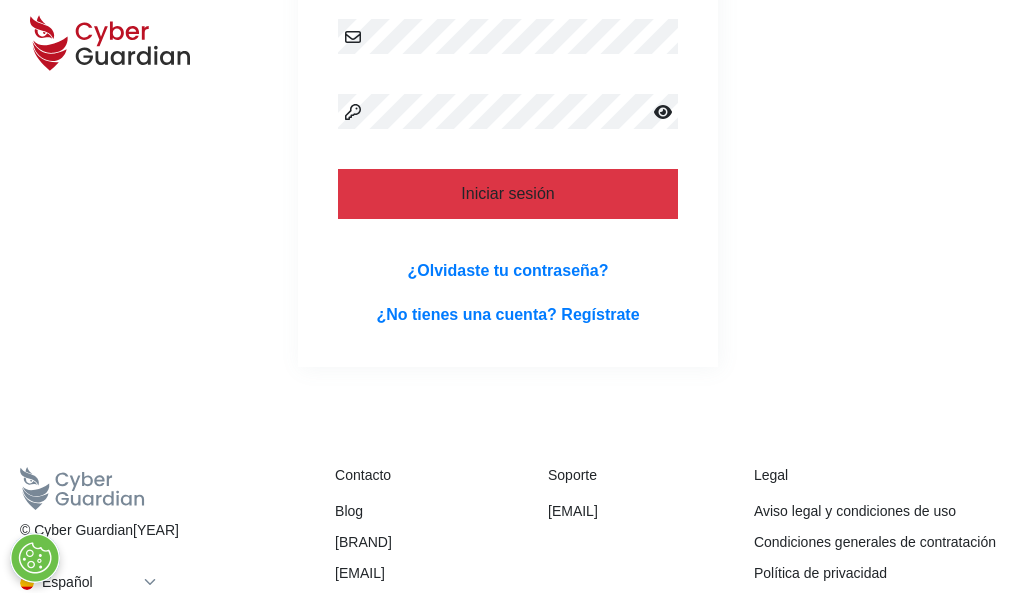 type 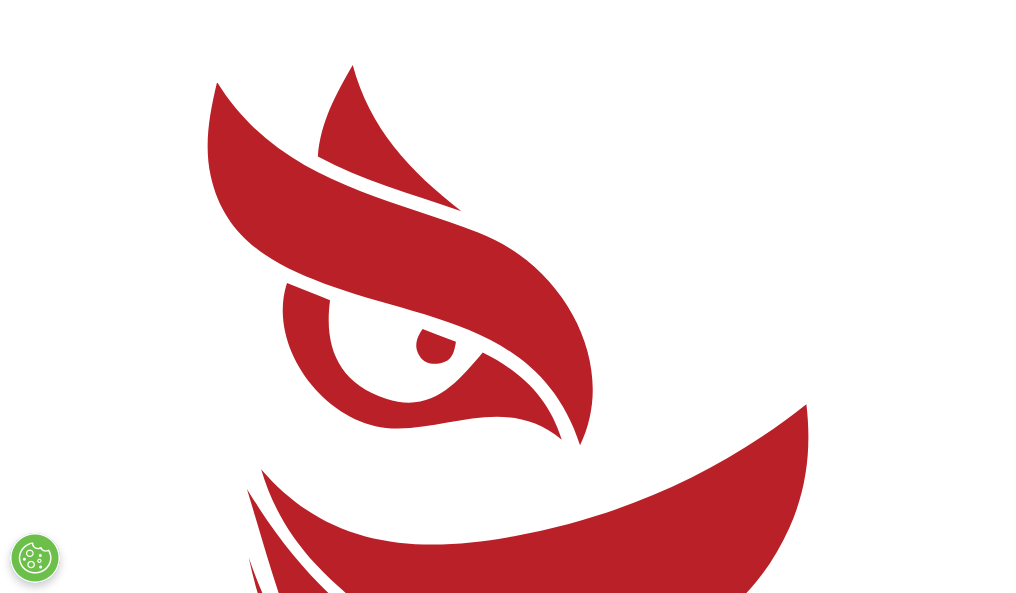 scroll, scrollTop: 0, scrollLeft: 0, axis: both 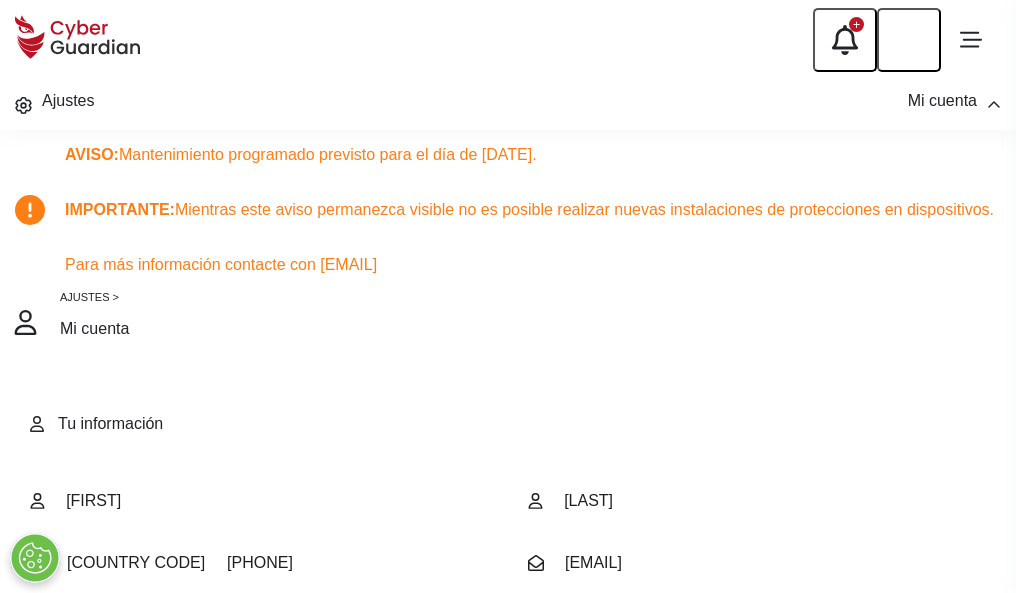 click at bounding box center [88, 704] 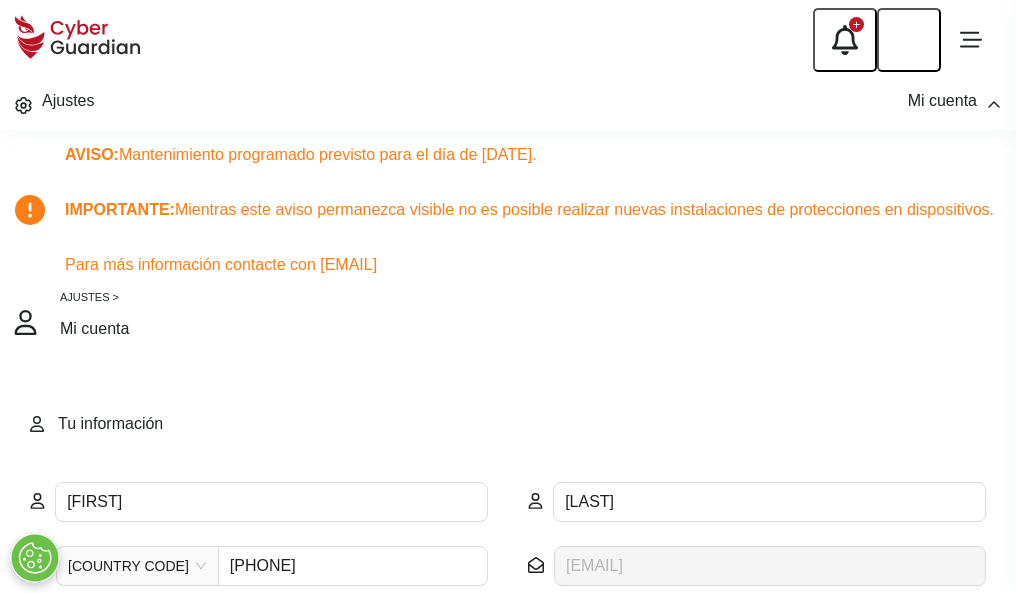 scroll, scrollTop: 199, scrollLeft: 0, axis: vertical 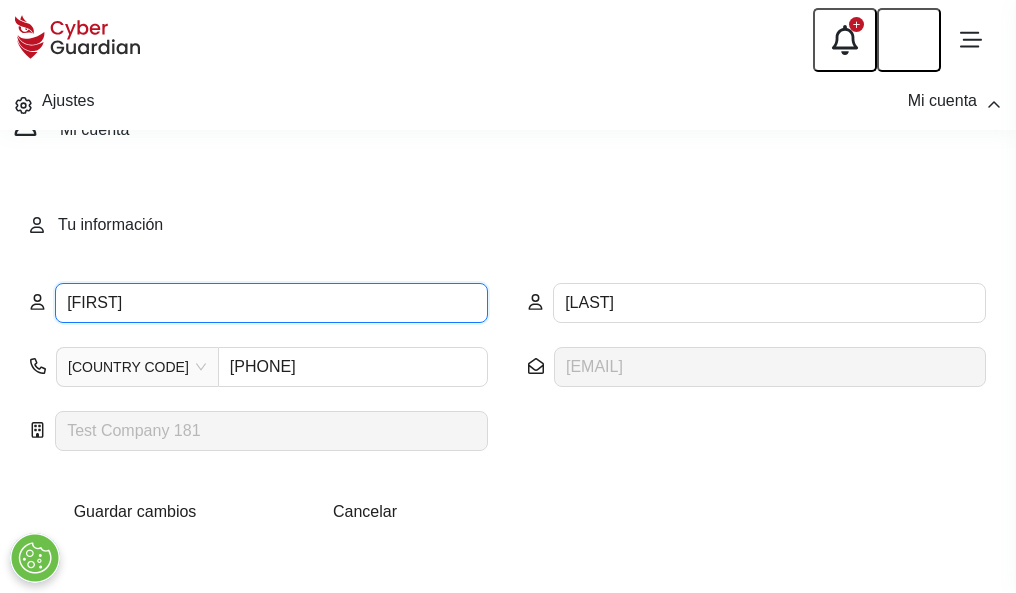 click on "FELIX" at bounding box center (271, 303) 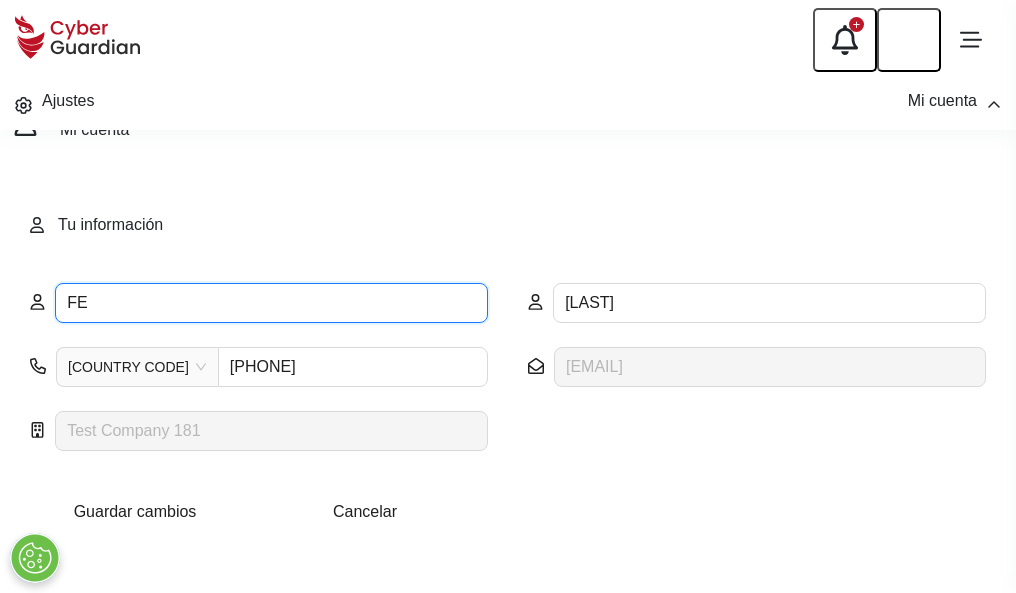 type on "F" 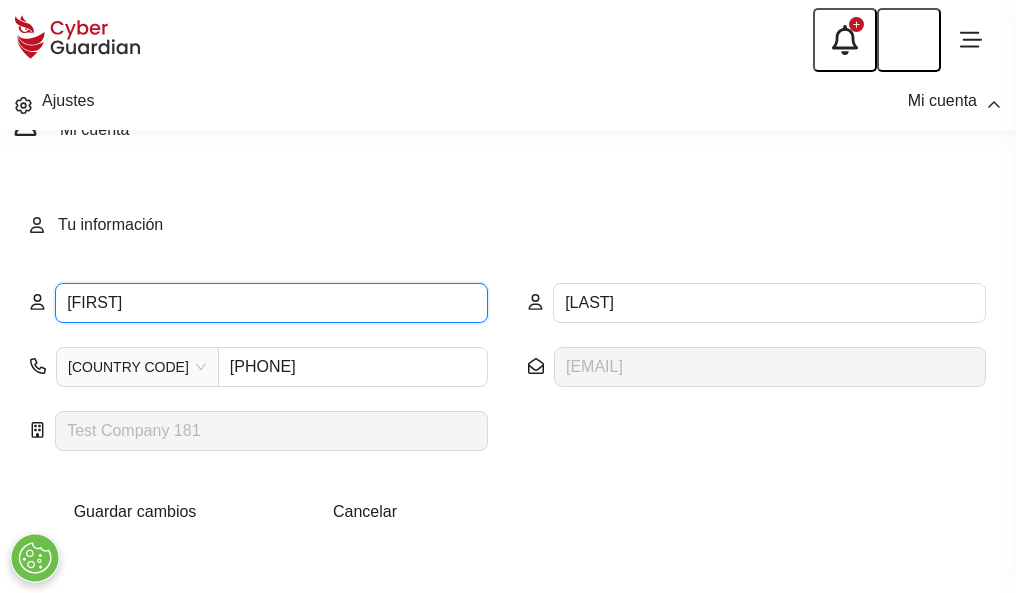 type on "Lázaro" 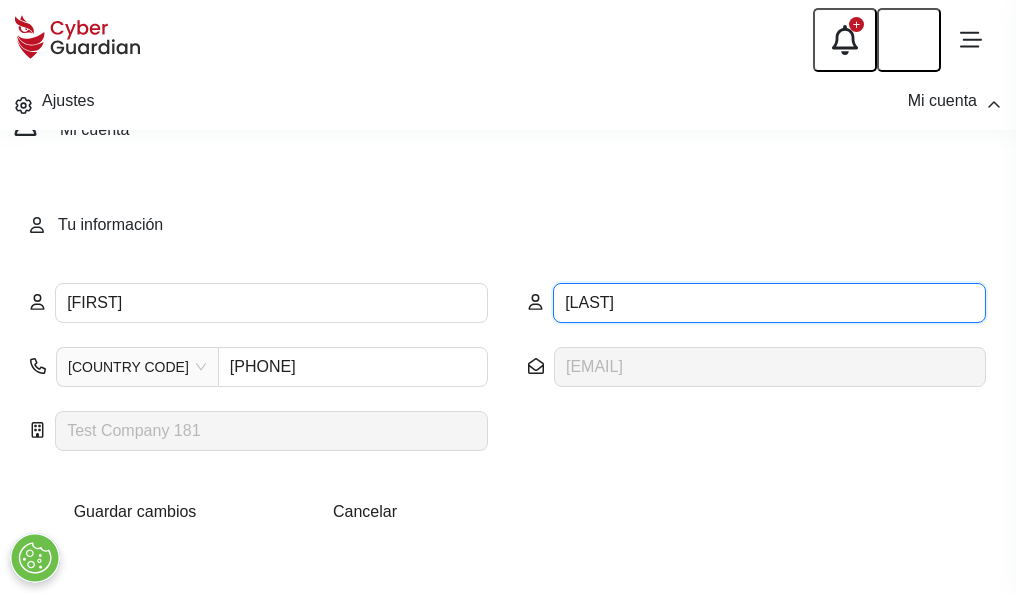 click on "CAÑIZARES" at bounding box center (769, 303) 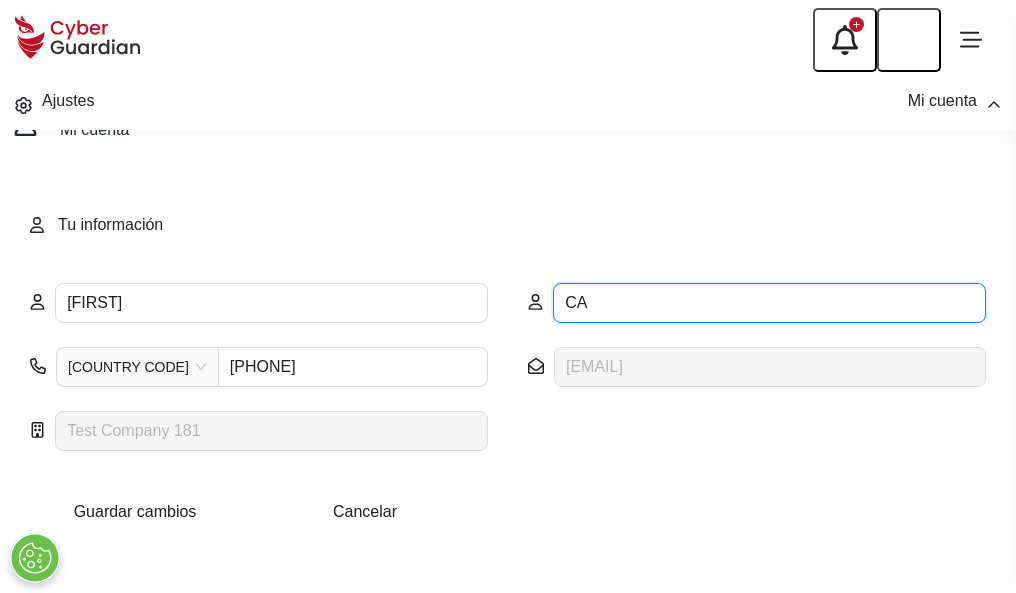 type on "C" 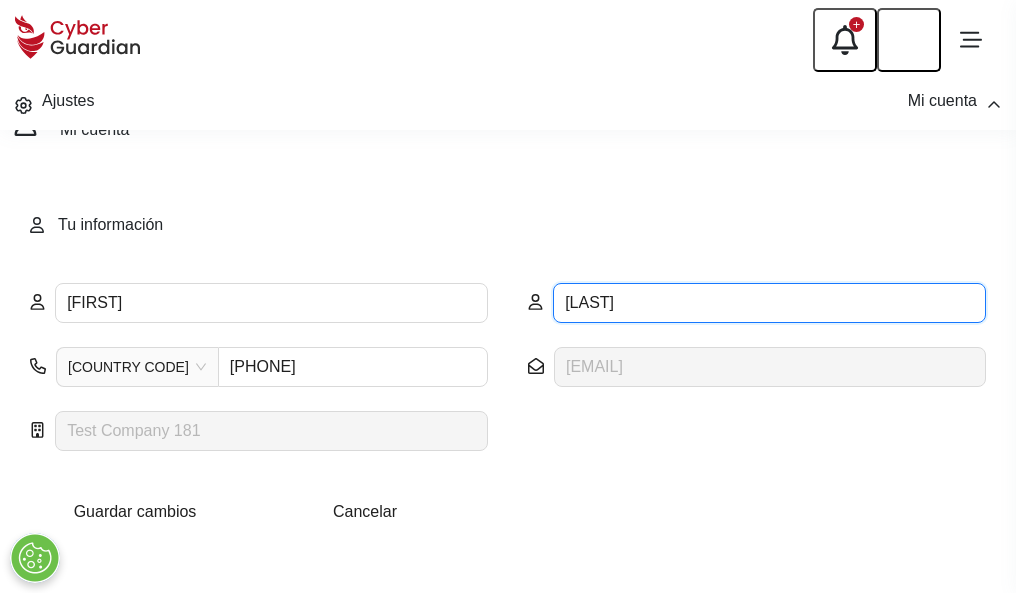 type on "Ayllón" 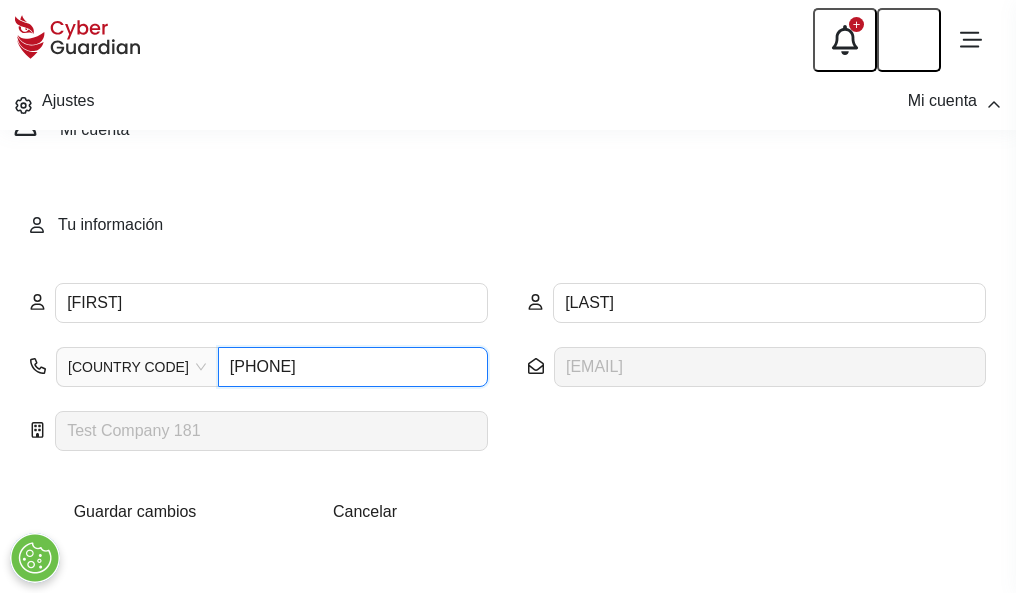 click on "887260376" at bounding box center [353, 367] 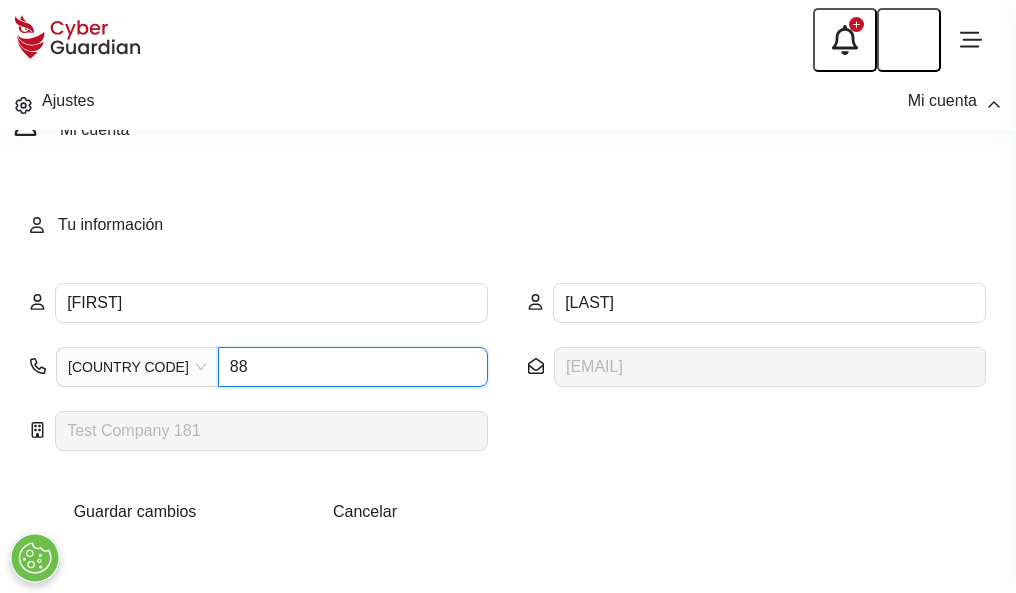 type on "8" 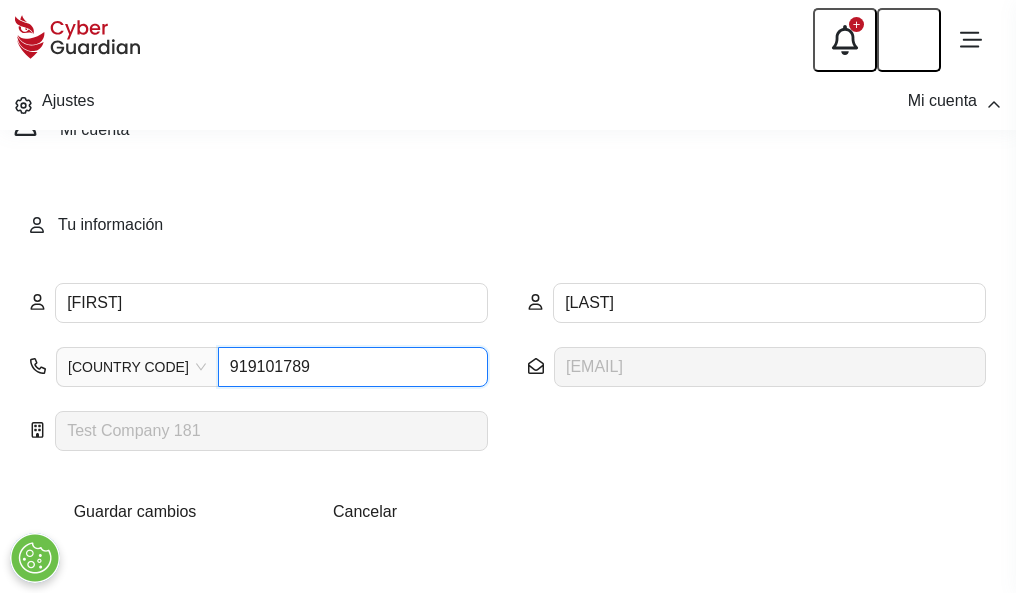 type on "919101789" 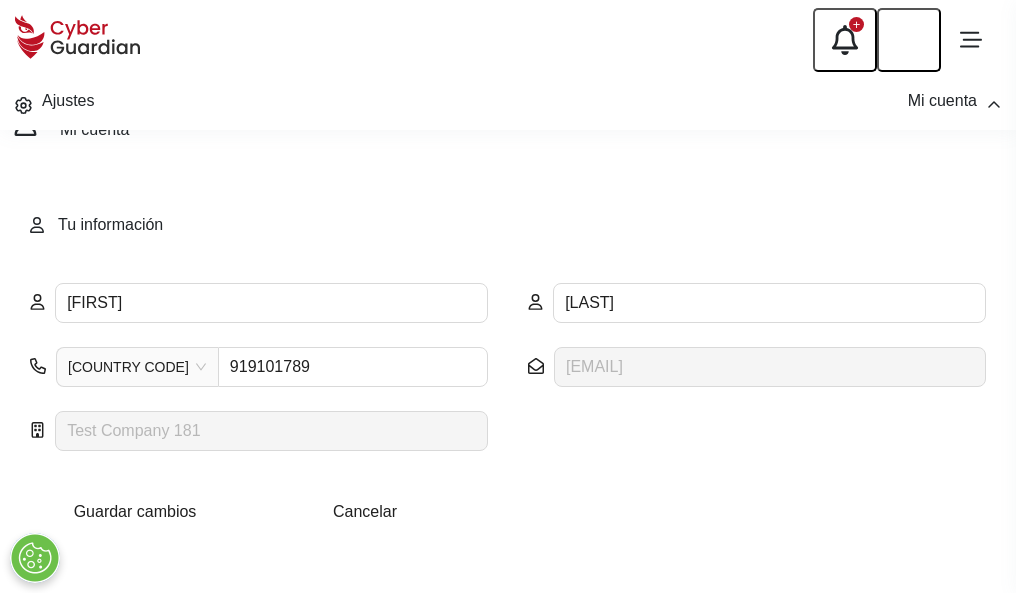 click on "Guardar cambios" at bounding box center (135, 511) 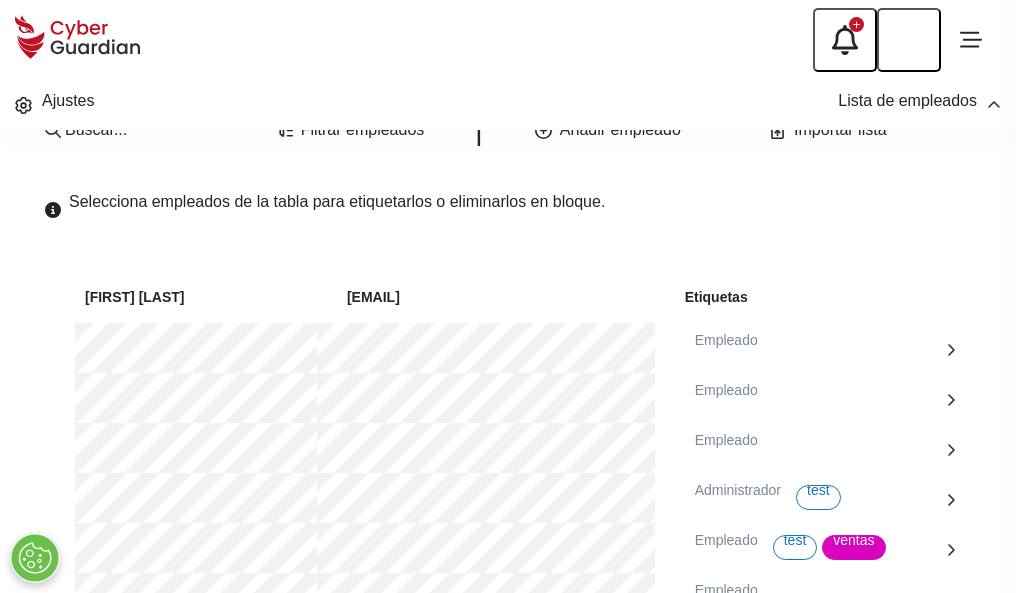scroll, scrollTop: 1092, scrollLeft: 0, axis: vertical 